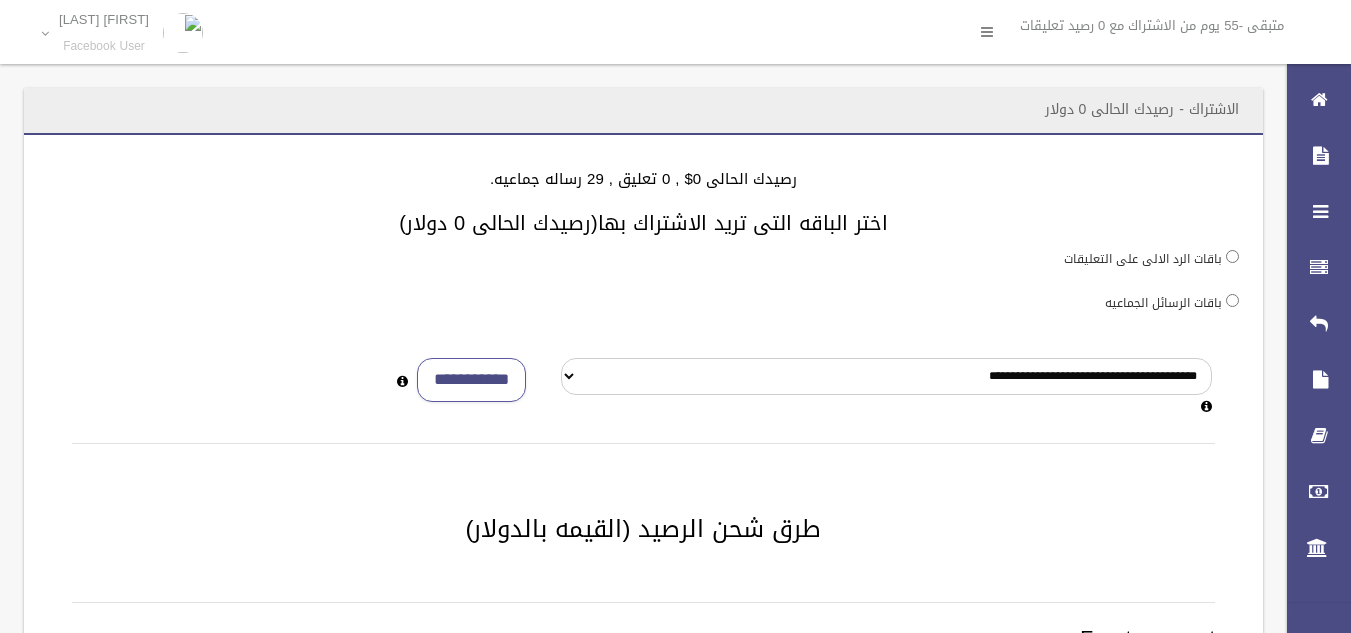 scroll, scrollTop: 0, scrollLeft: 0, axis: both 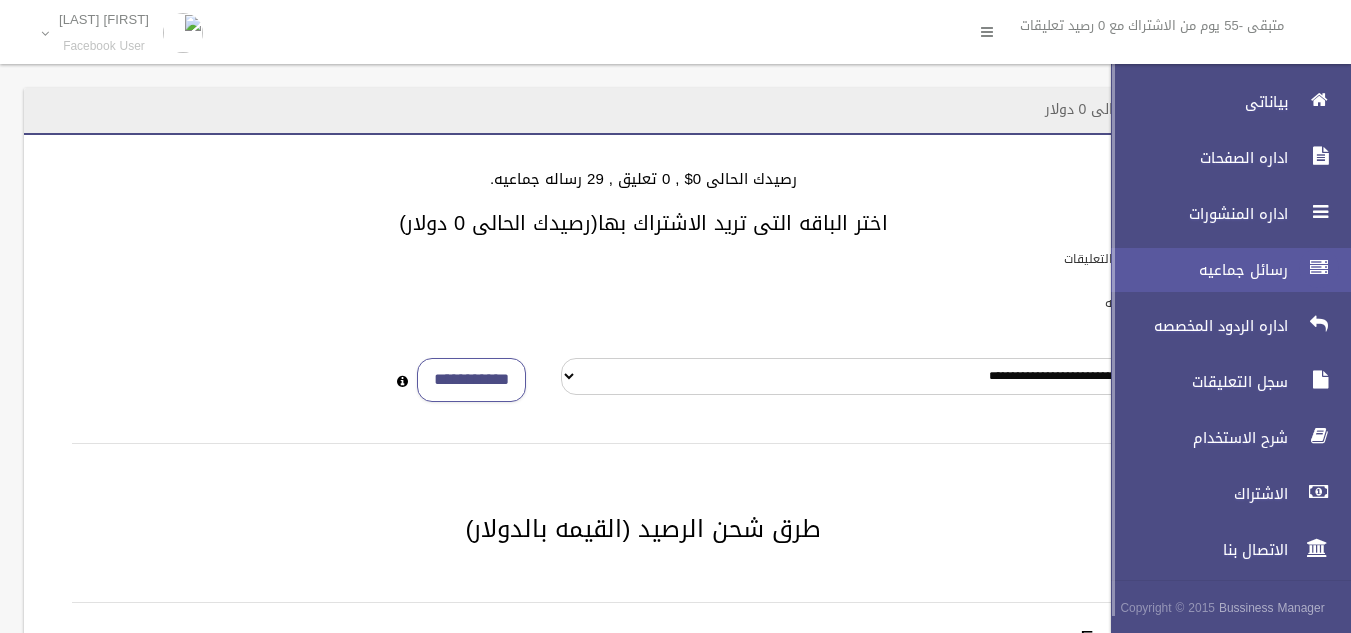 click at bounding box center (1319, 268) 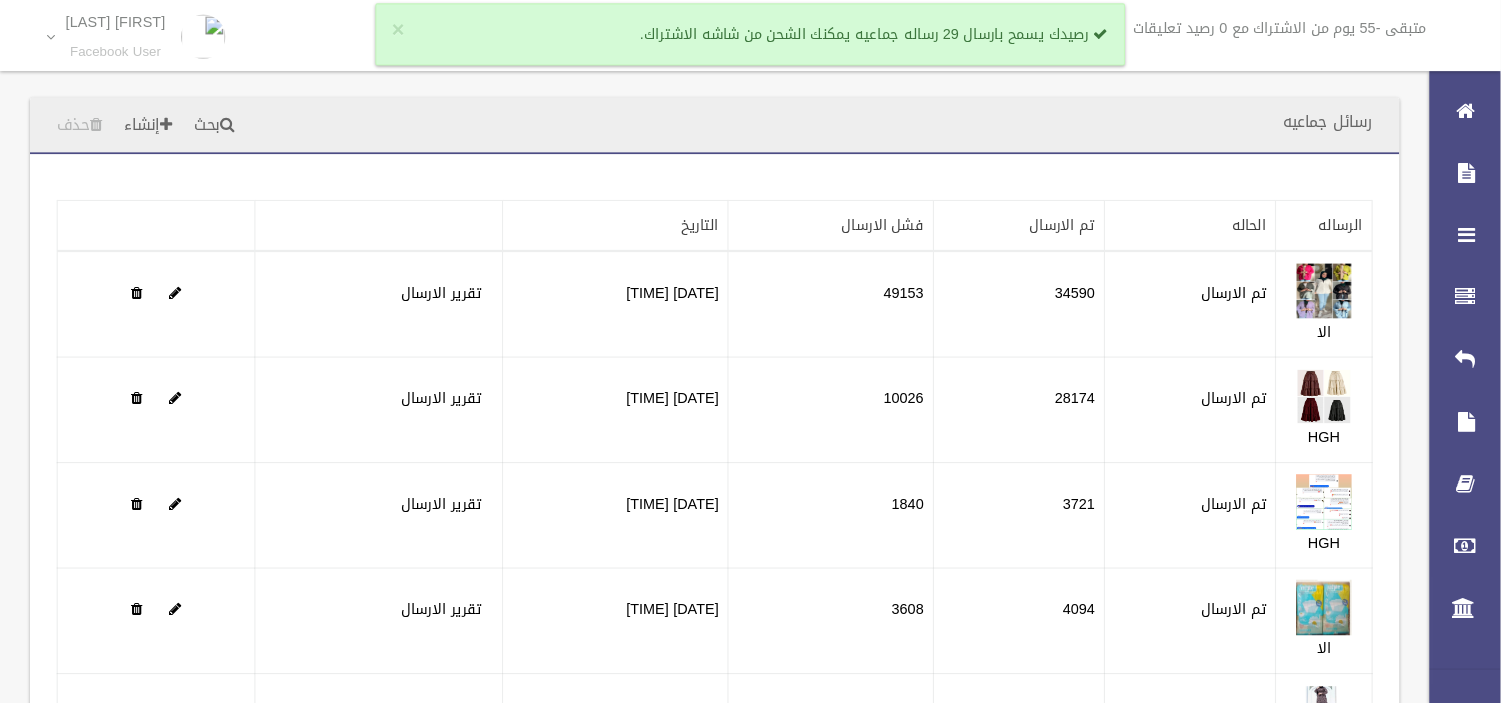 scroll, scrollTop: 0, scrollLeft: 0, axis: both 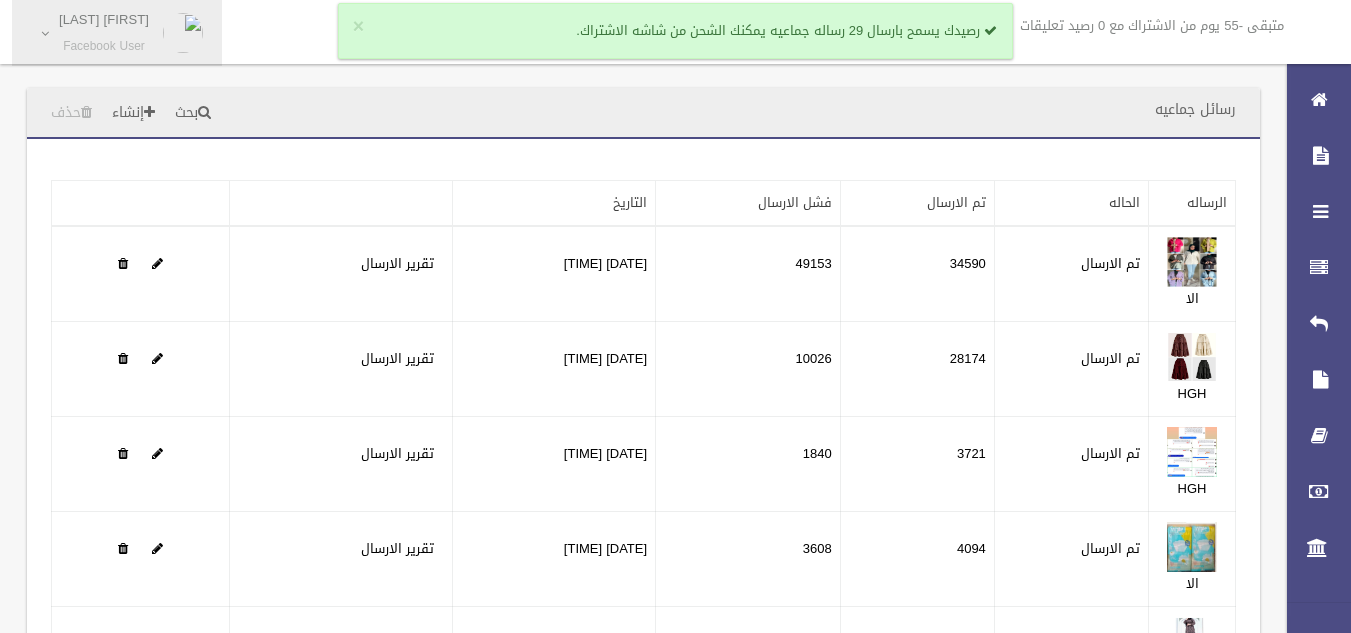 click at bounding box center (183, 33) 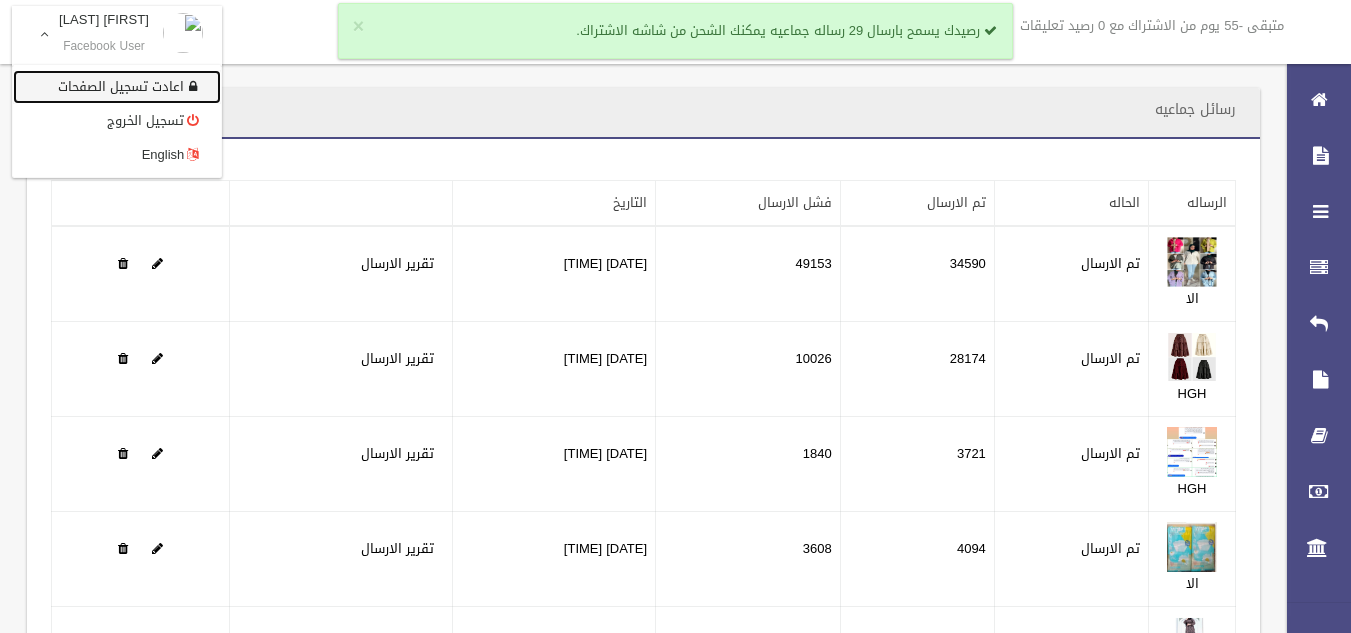 click on "اعادت تسجيل الصفحات" at bounding box center [117, 87] 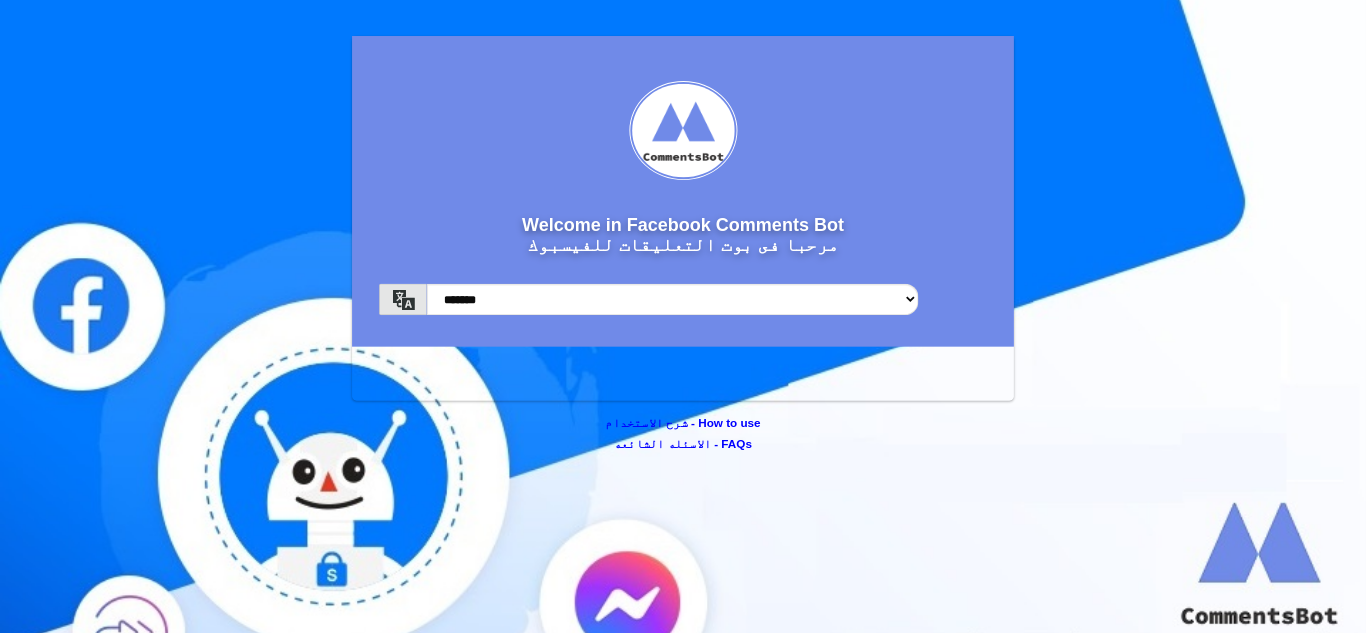 scroll, scrollTop: 0, scrollLeft: 0, axis: both 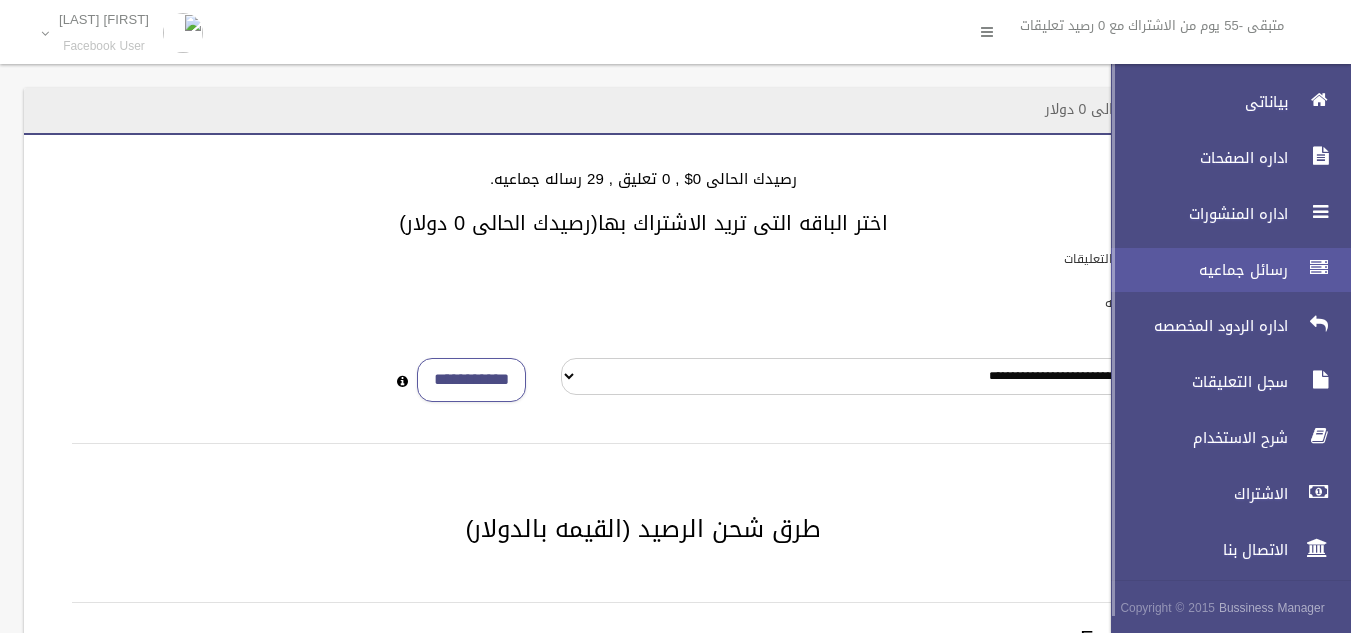 click on "رسائل جماعيه" at bounding box center [1222, 270] 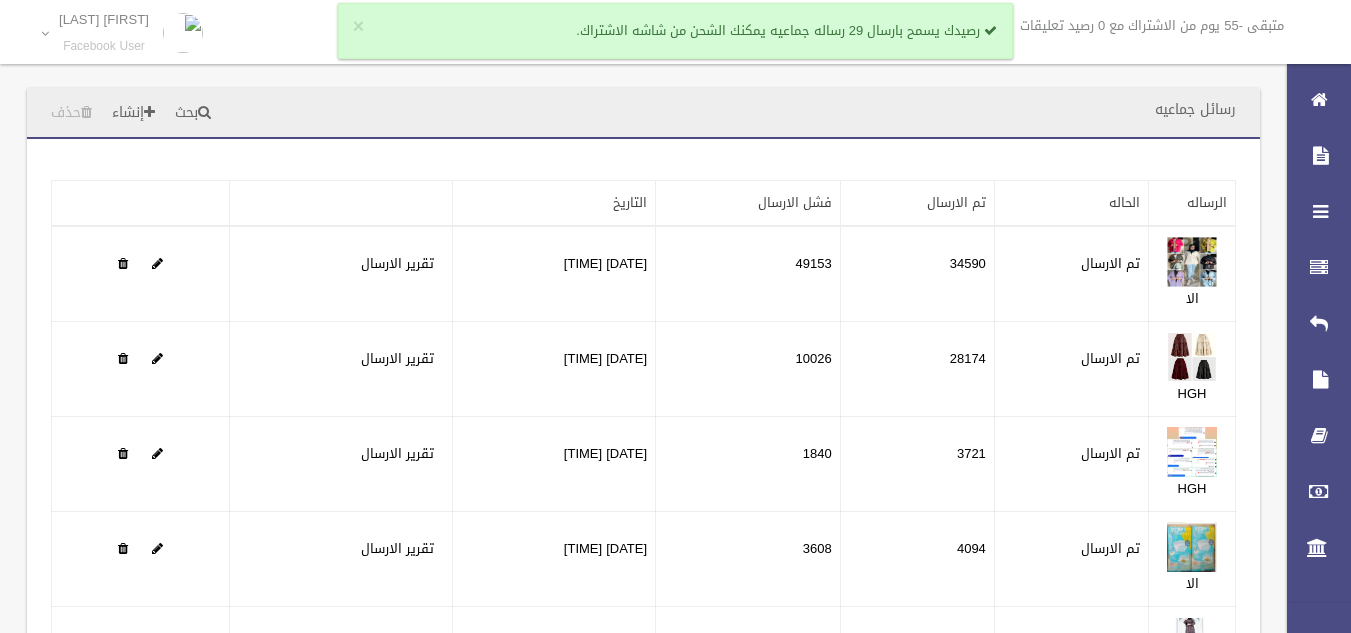scroll, scrollTop: 0, scrollLeft: 0, axis: both 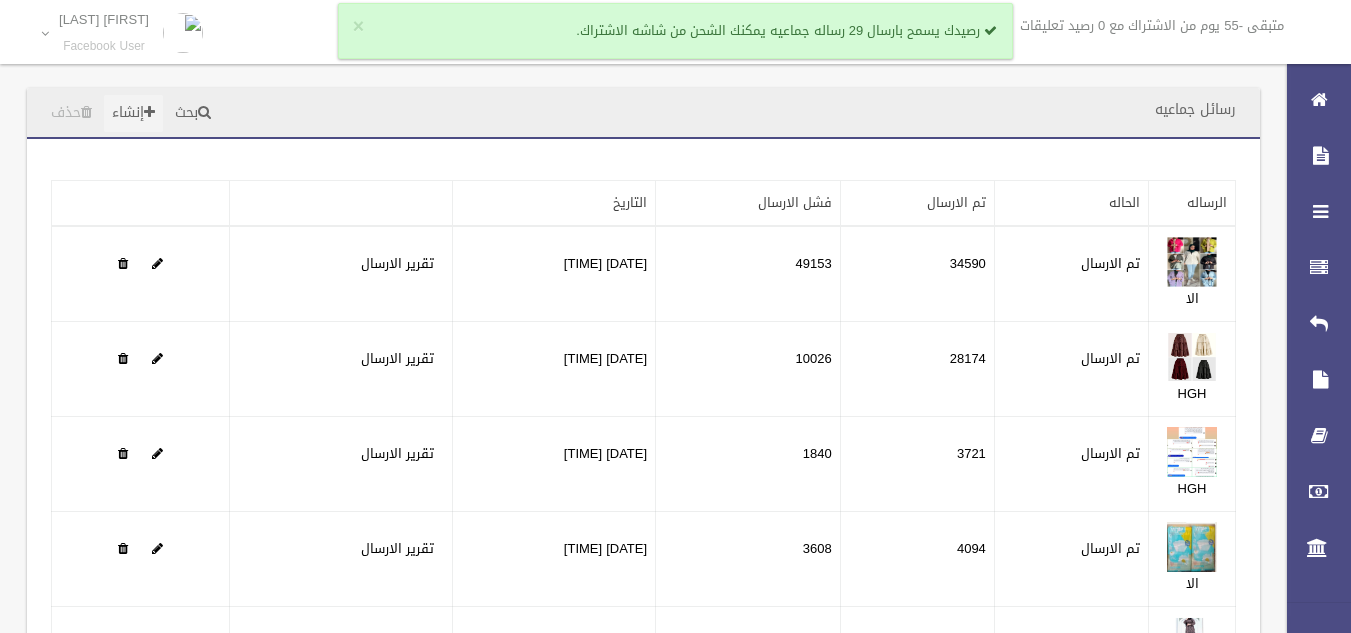 click on "إنشاء" at bounding box center [133, 113] 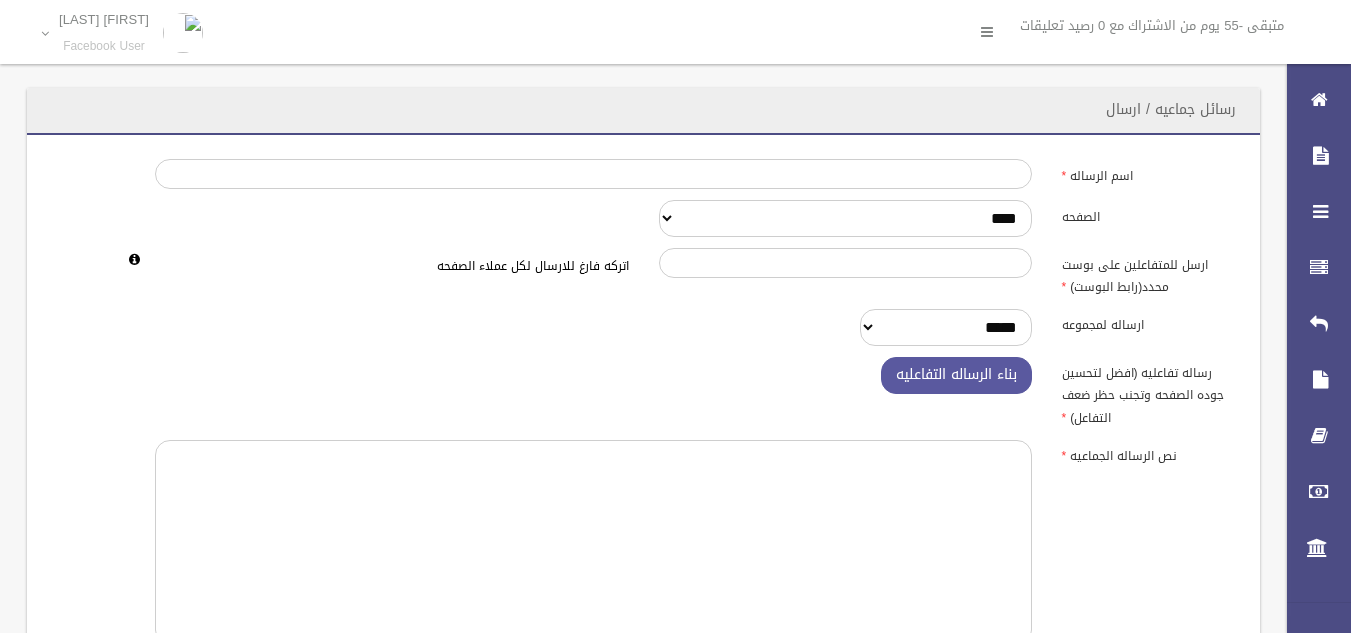 scroll, scrollTop: 0, scrollLeft: 0, axis: both 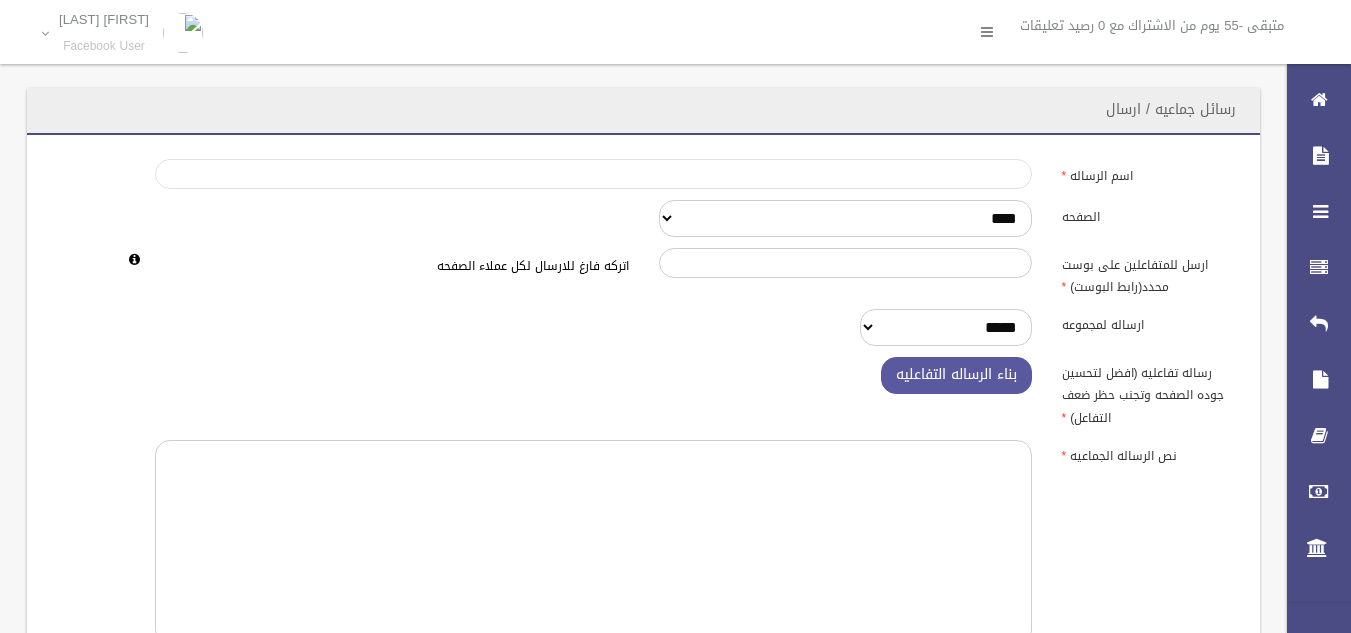 click on "اسم الرساله" at bounding box center (593, 174) 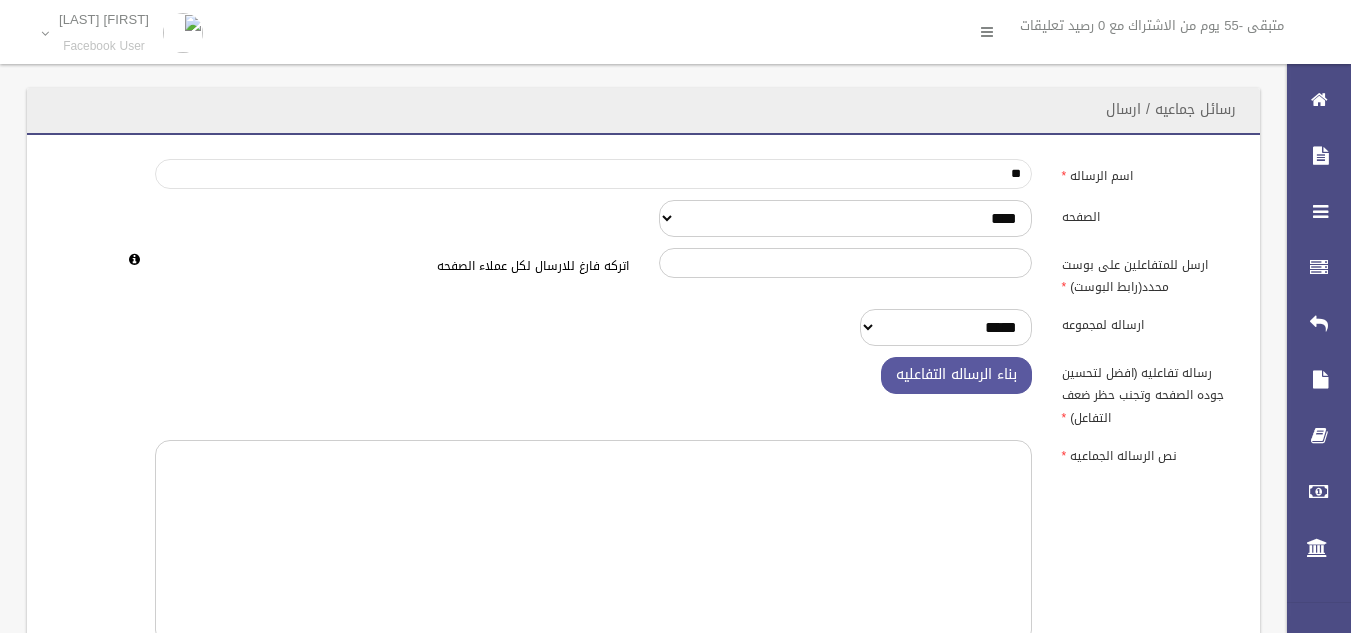 type on "**" 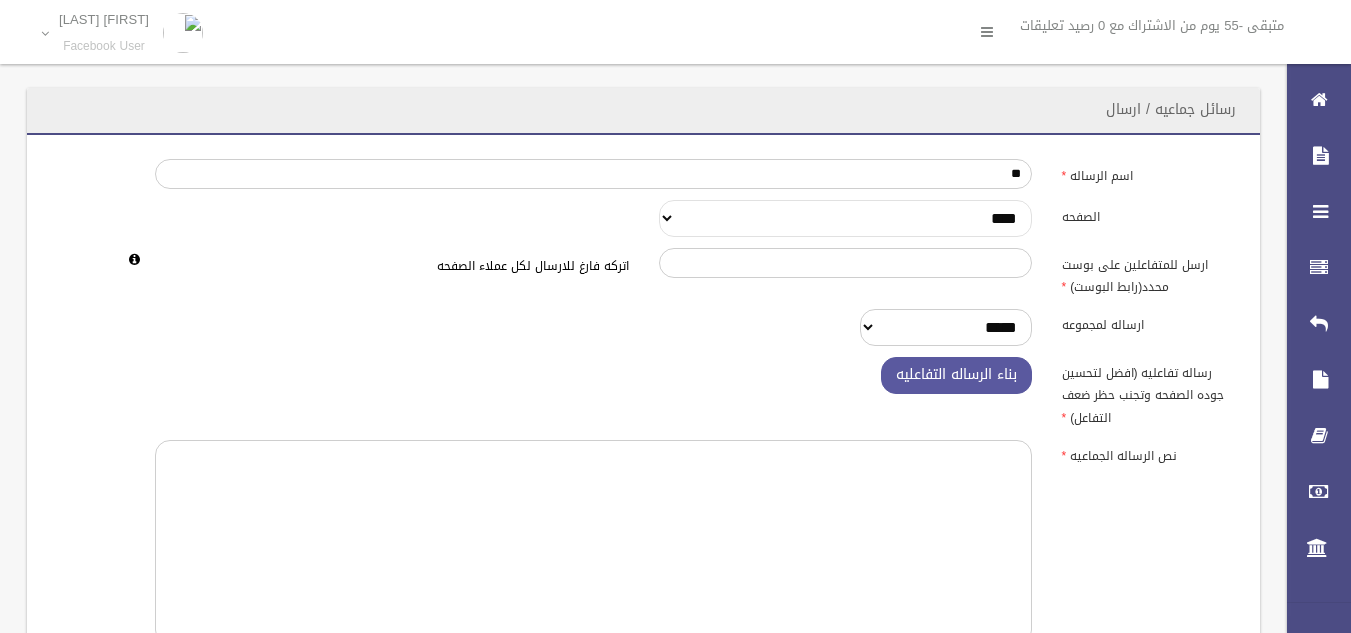 drag, startPoint x: 807, startPoint y: 218, endPoint x: 808, endPoint y: 233, distance: 15.033297 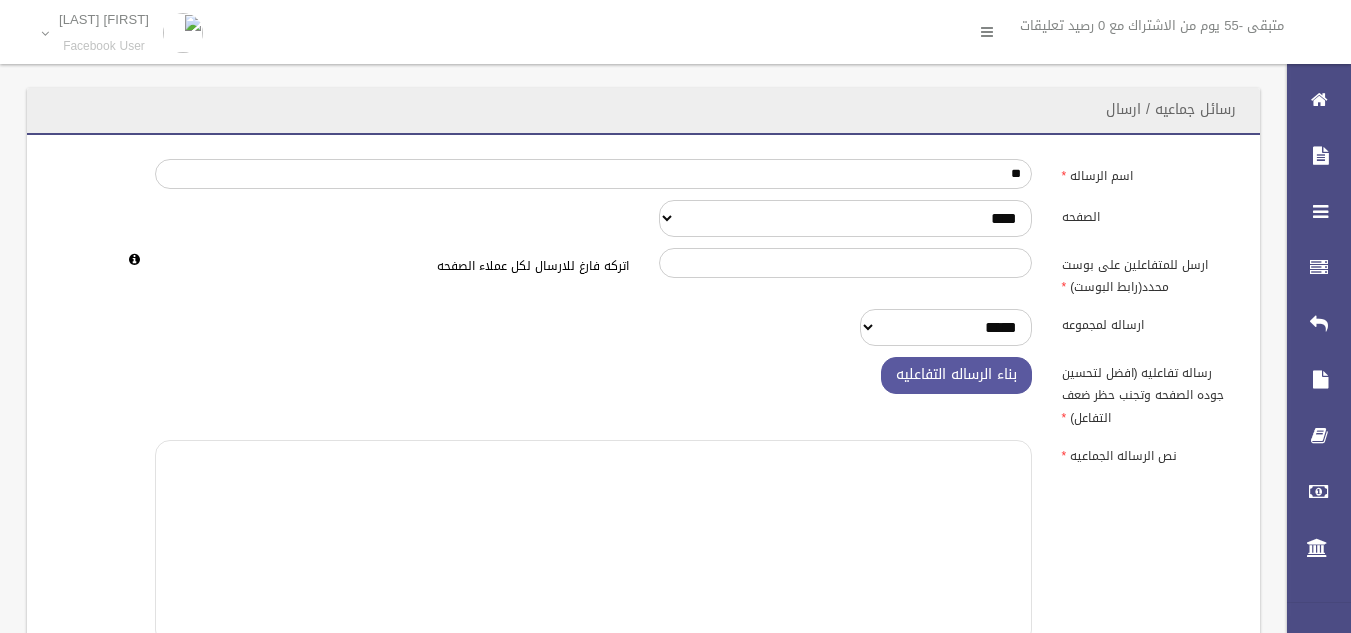 click at bounding box center [593, 542] 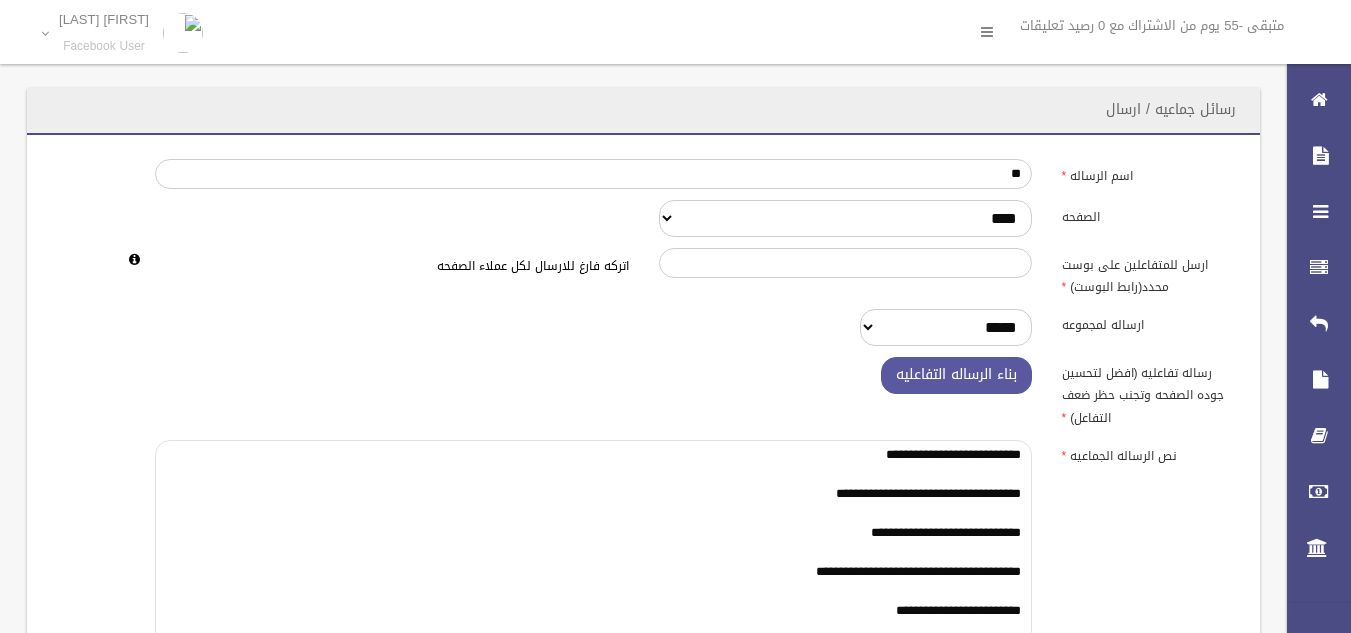 scroll, scrollTop: 11, scrollLeft: 0, axis: vertical 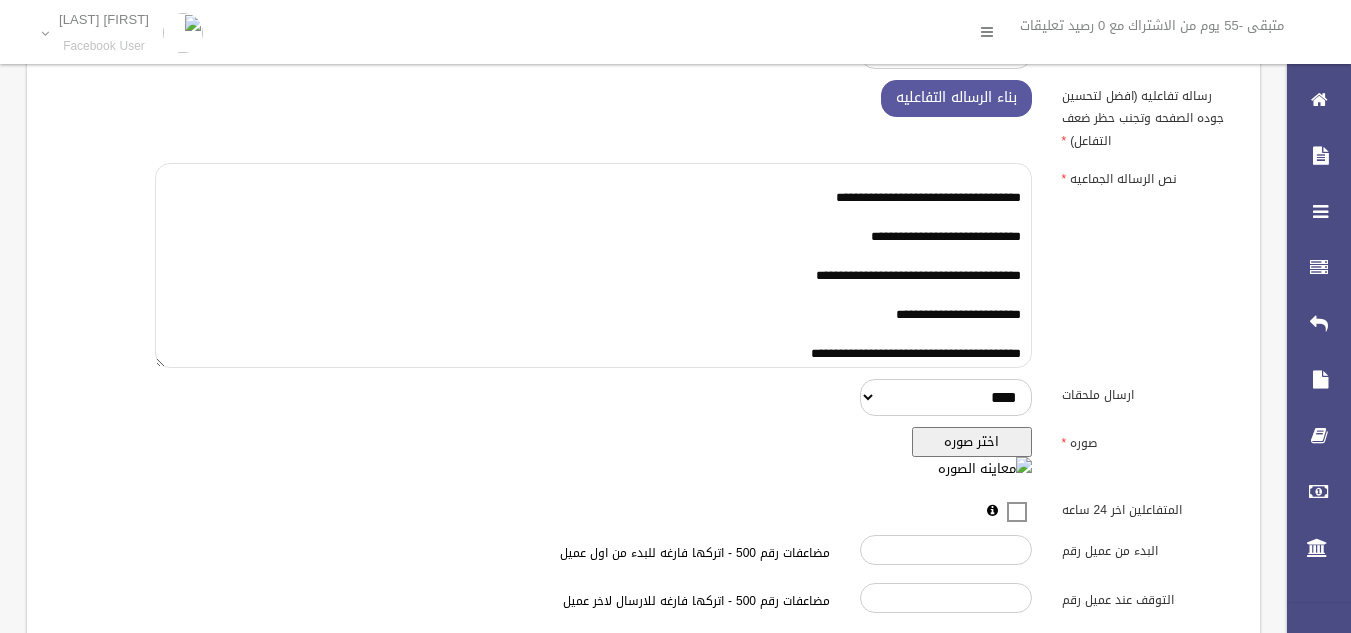 type on "**********" 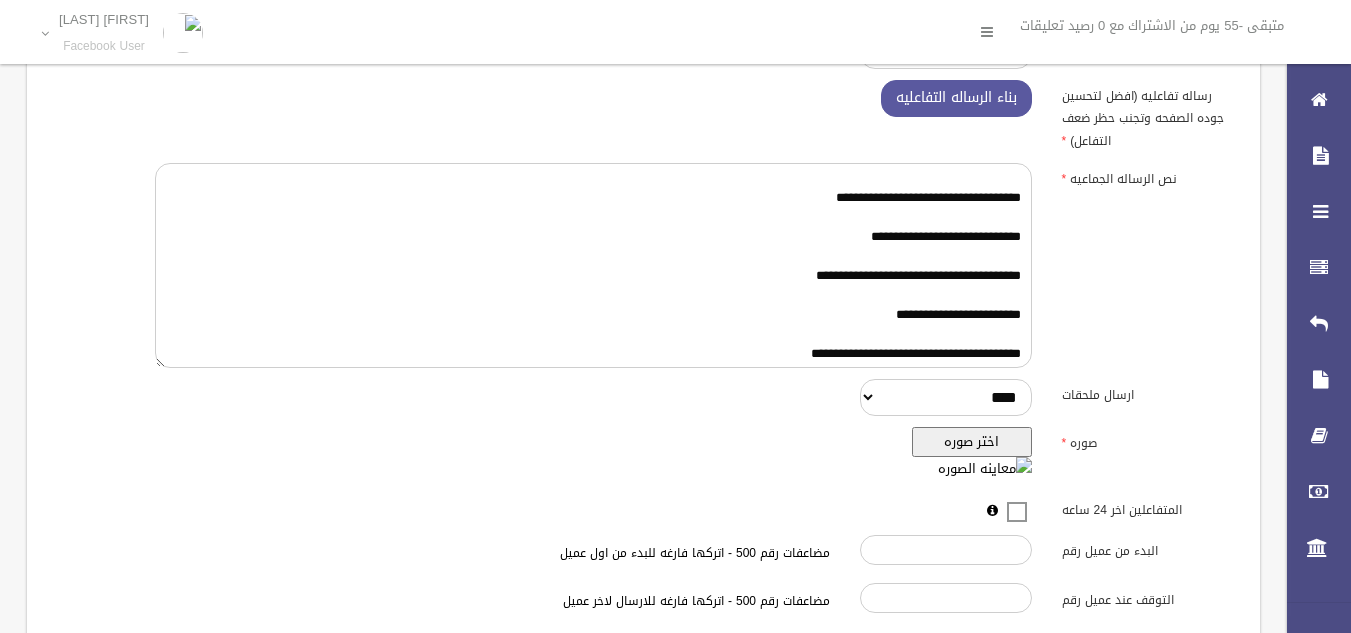 click on "اختر صوره" at bounding box center (972, 442) 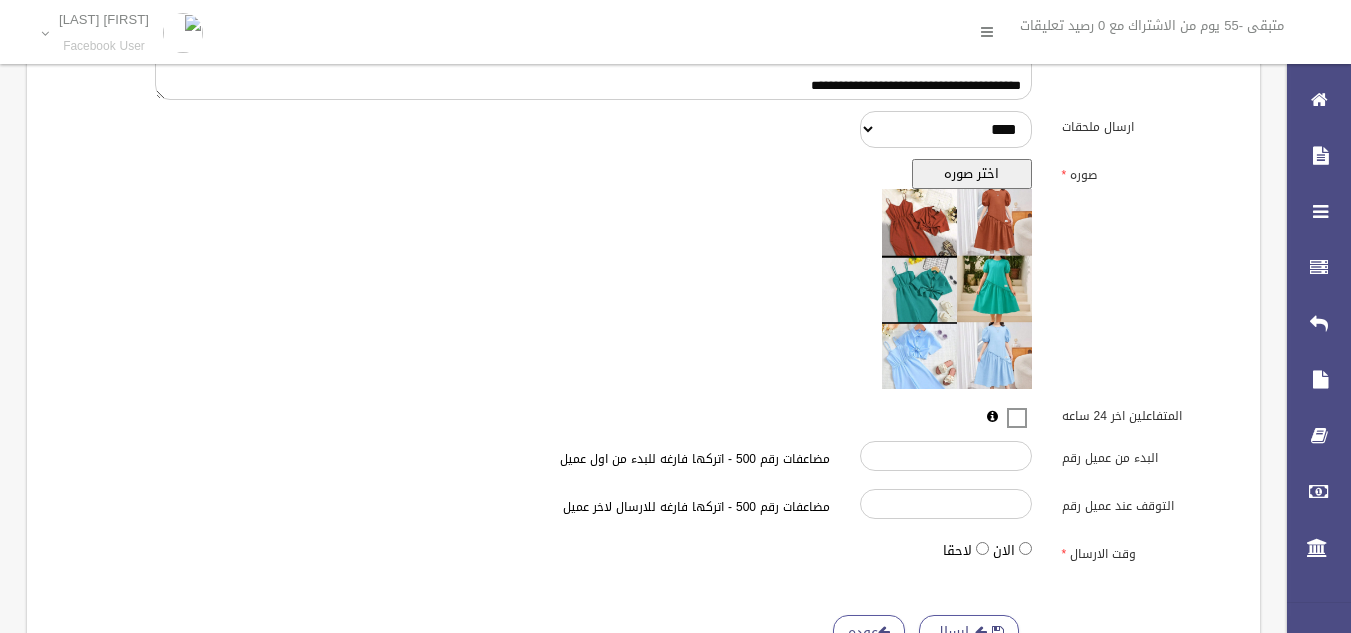 scroll, scrollTop: 635, scrollLeft: 0, axis: vertical 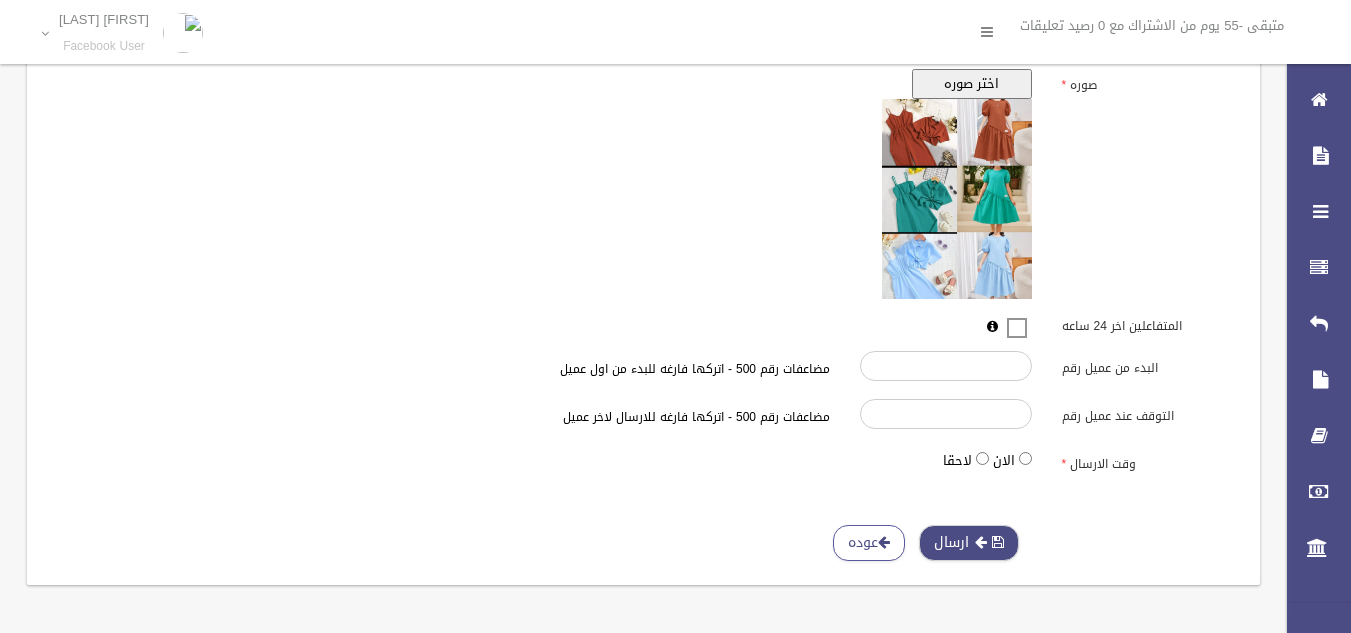 click at bounding box center (981, 542) 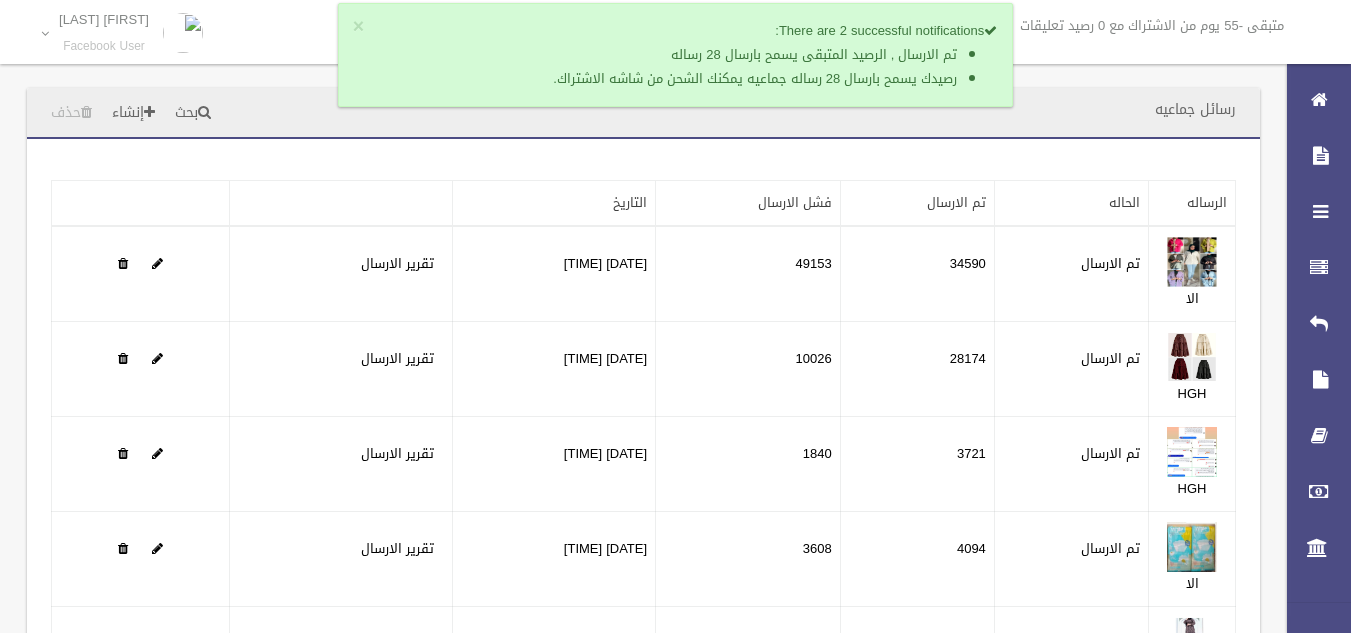 scroll, scrollTop: 0, scrollLeft: 0, axis: both 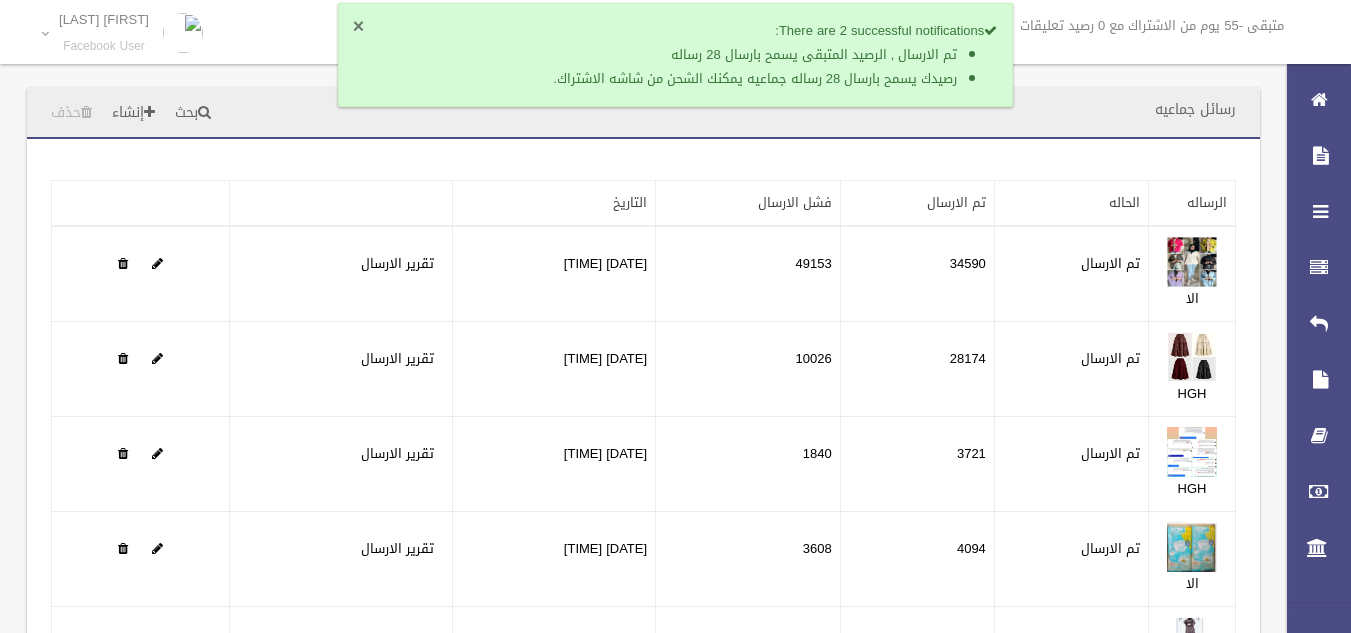 click on "×" at bounding box center (358, 27) 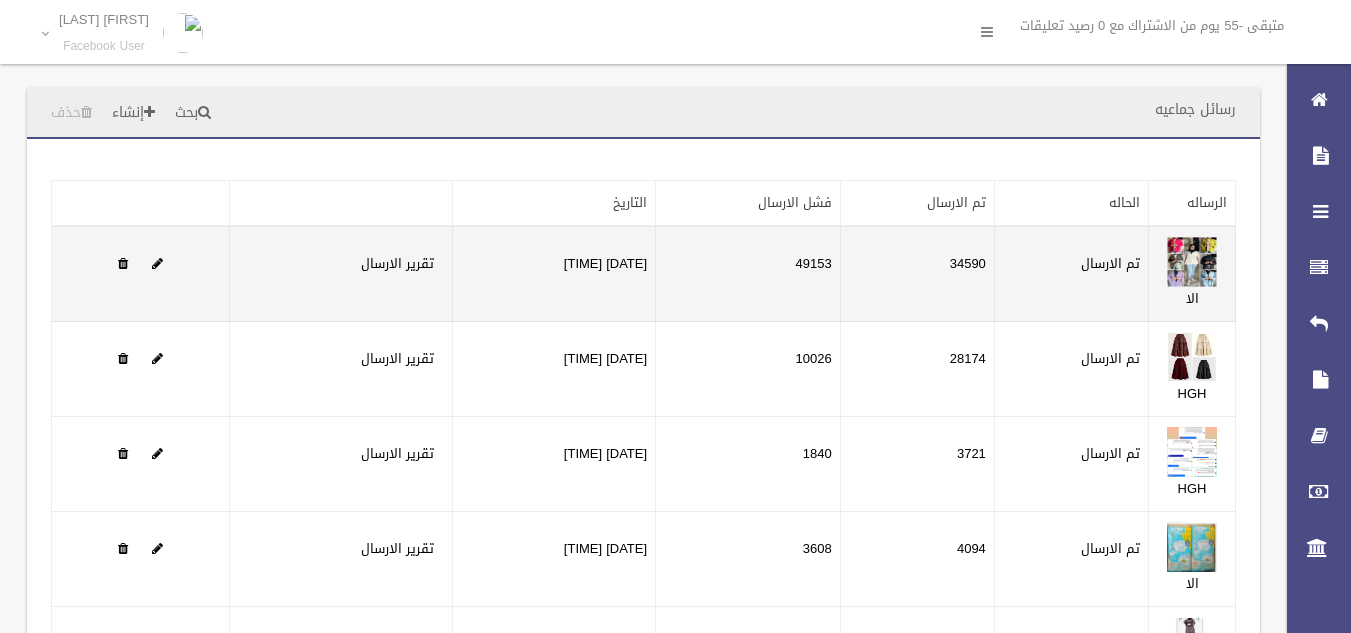 scroll, scrollTop: 256, scrollLeft: 0, axis: vertical 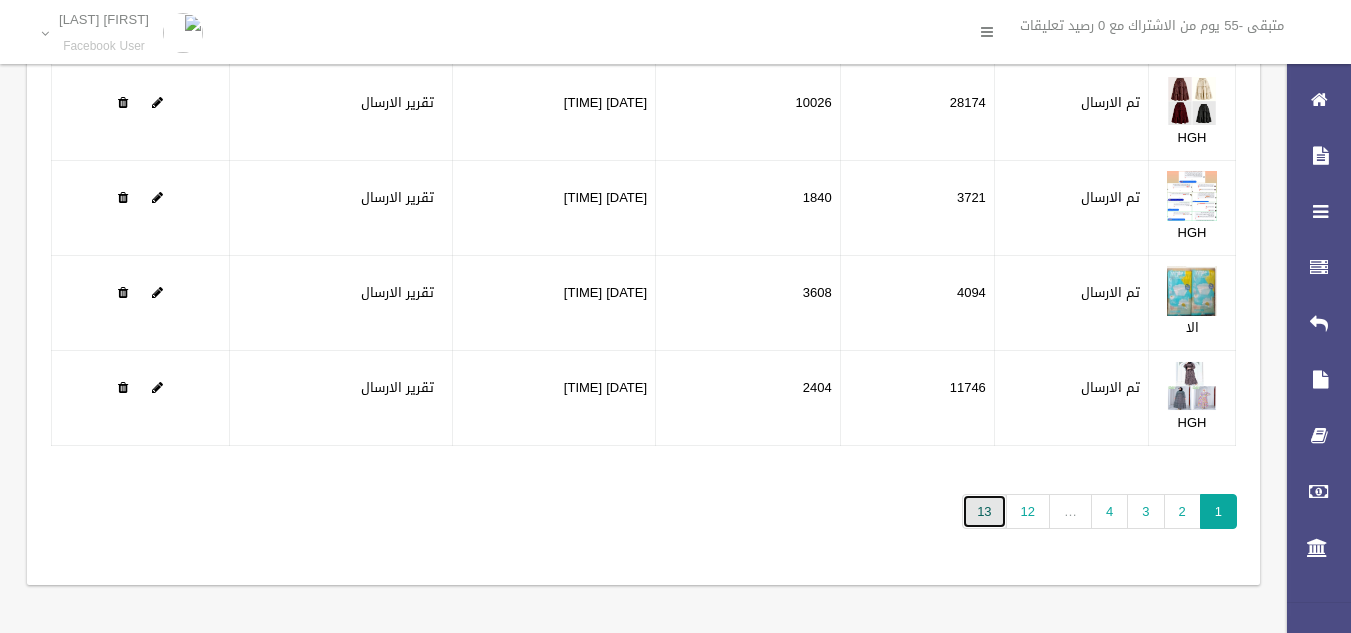 click on "13" at bounding box center [984, 511] 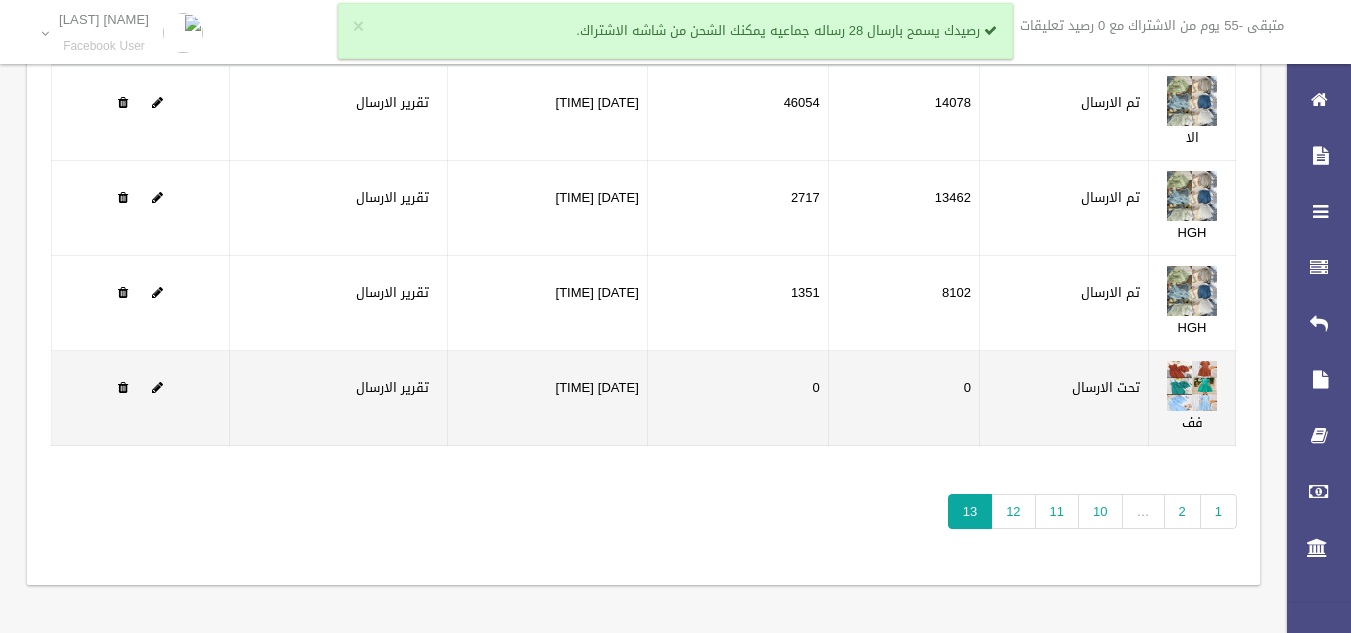 scroll, scrollTop: 105, scrollLeft: 0, axis: vertical 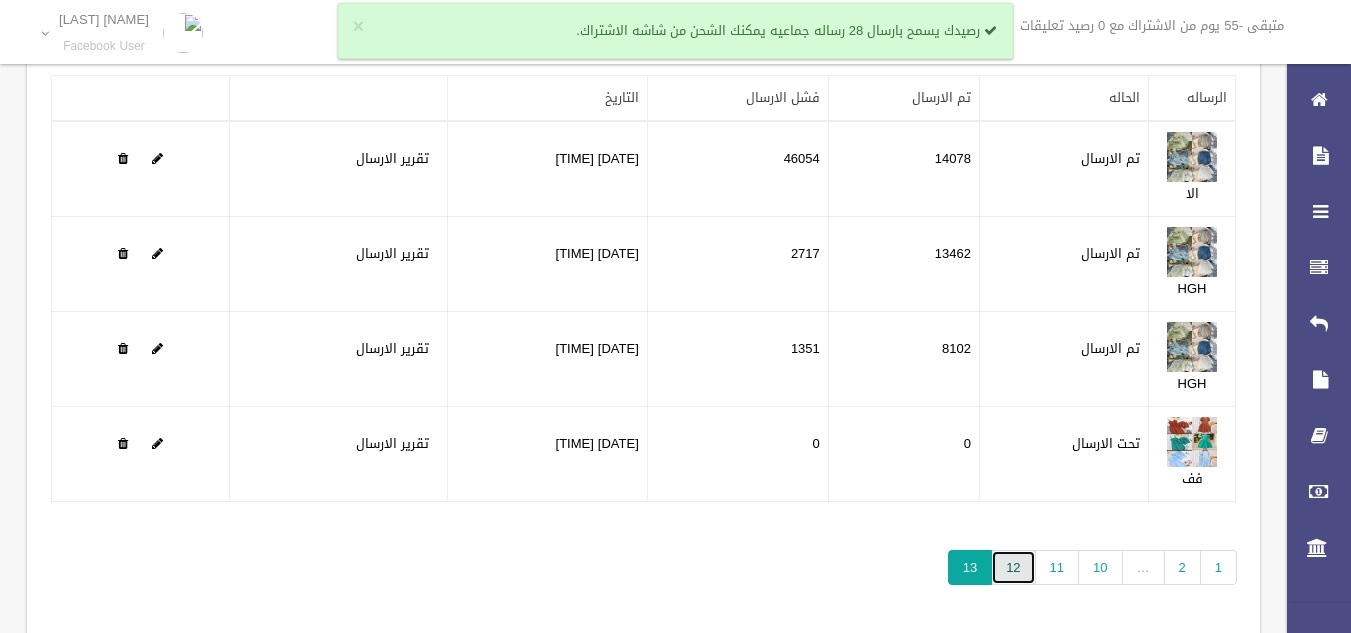 click on "12" at bounding box center (1013, 567) 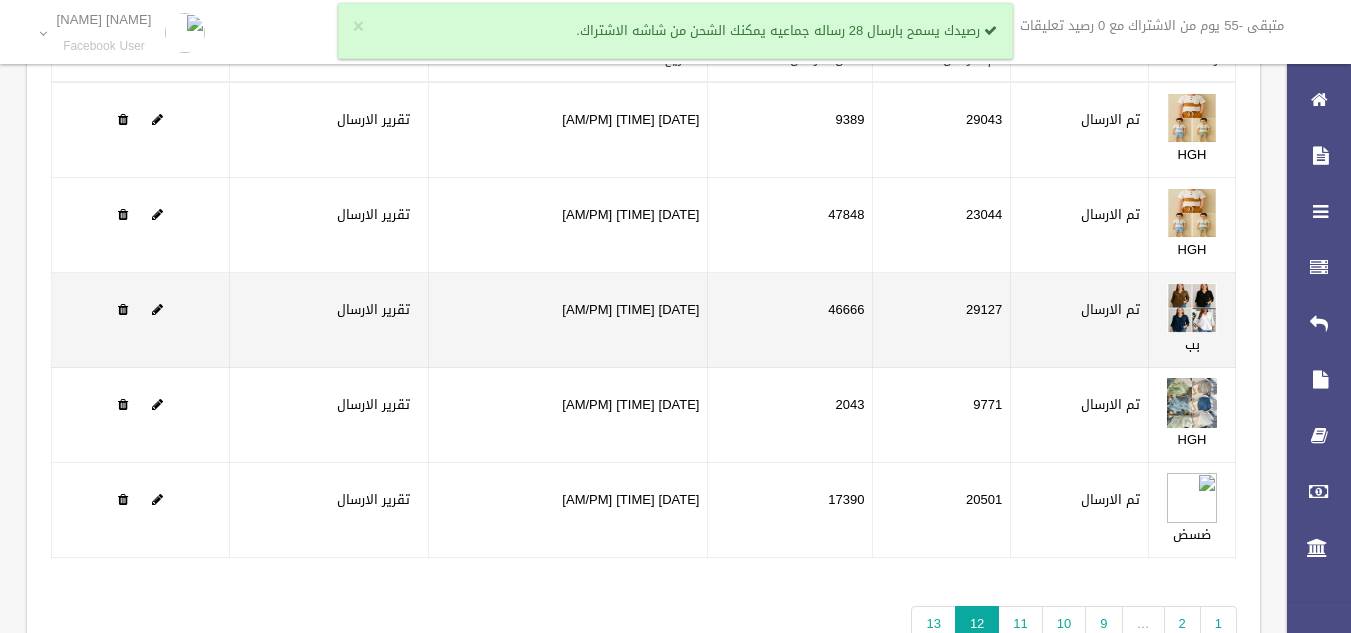 scroll, scrollTop: 141, scrollLeft: 0, axis: vertical 